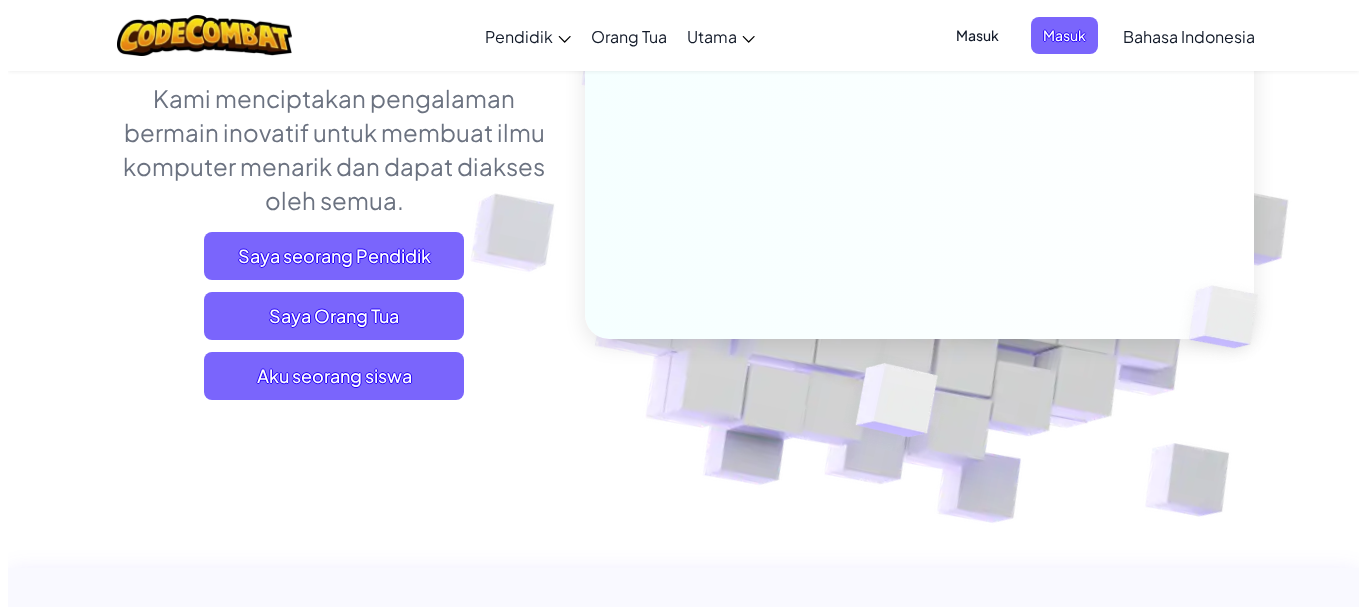 scroll, scrollTop: 233, scrollLeft: 0, axis: vertical 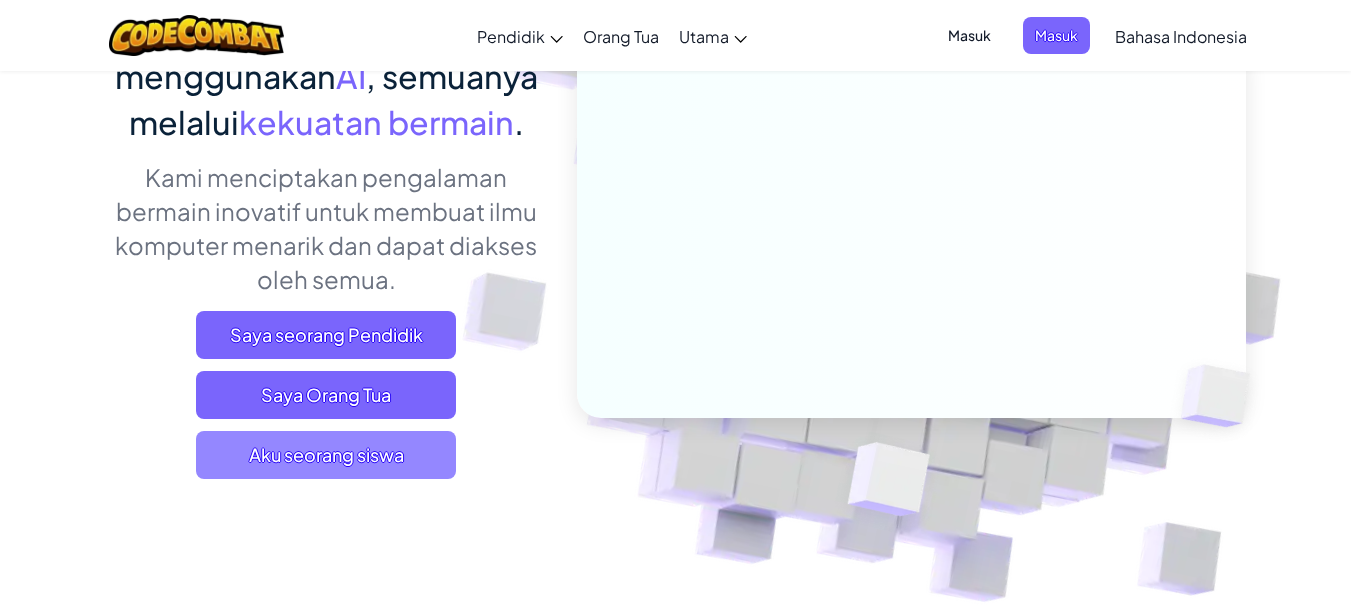 click on "Aku seorang siswa" at bounding box center [326, 454] 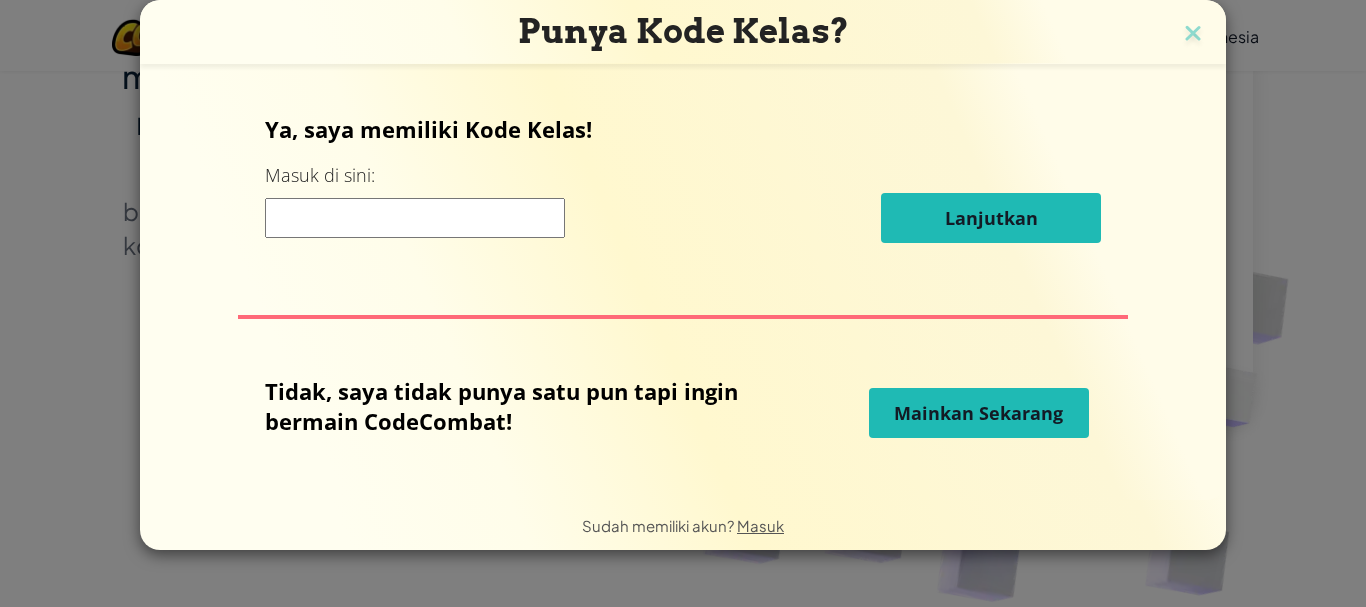 click at bounding box center (415, 218) 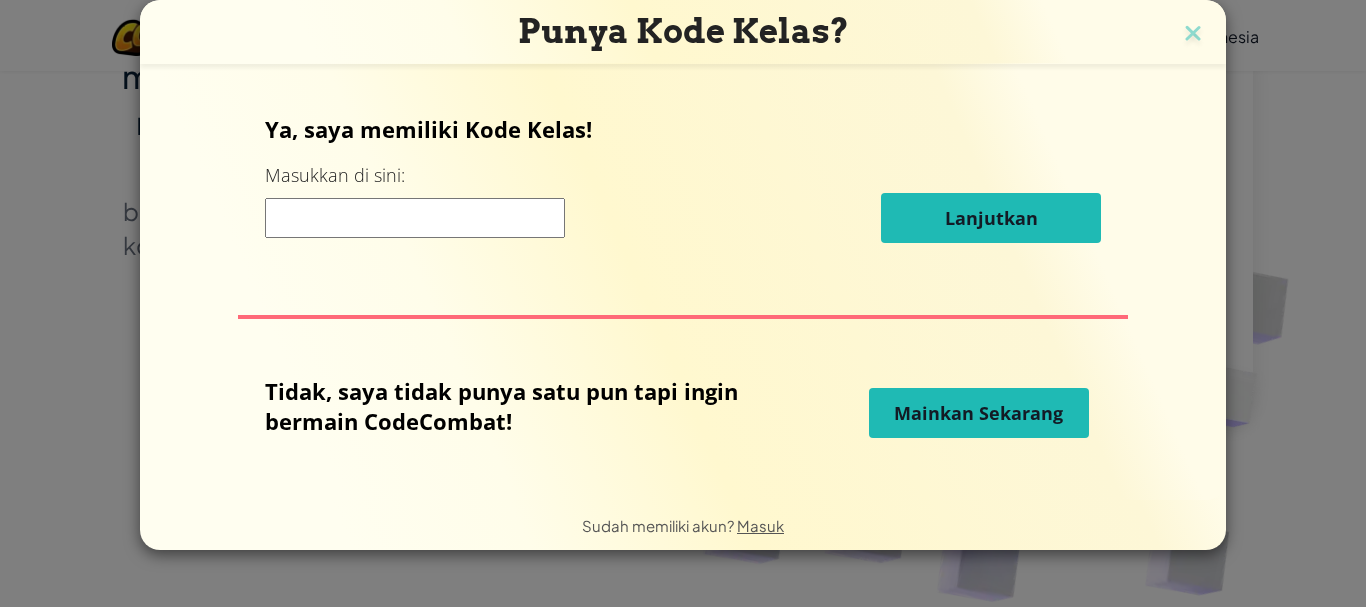 scroll, scrollTop: 0, scrollLeft: 0, axis: both 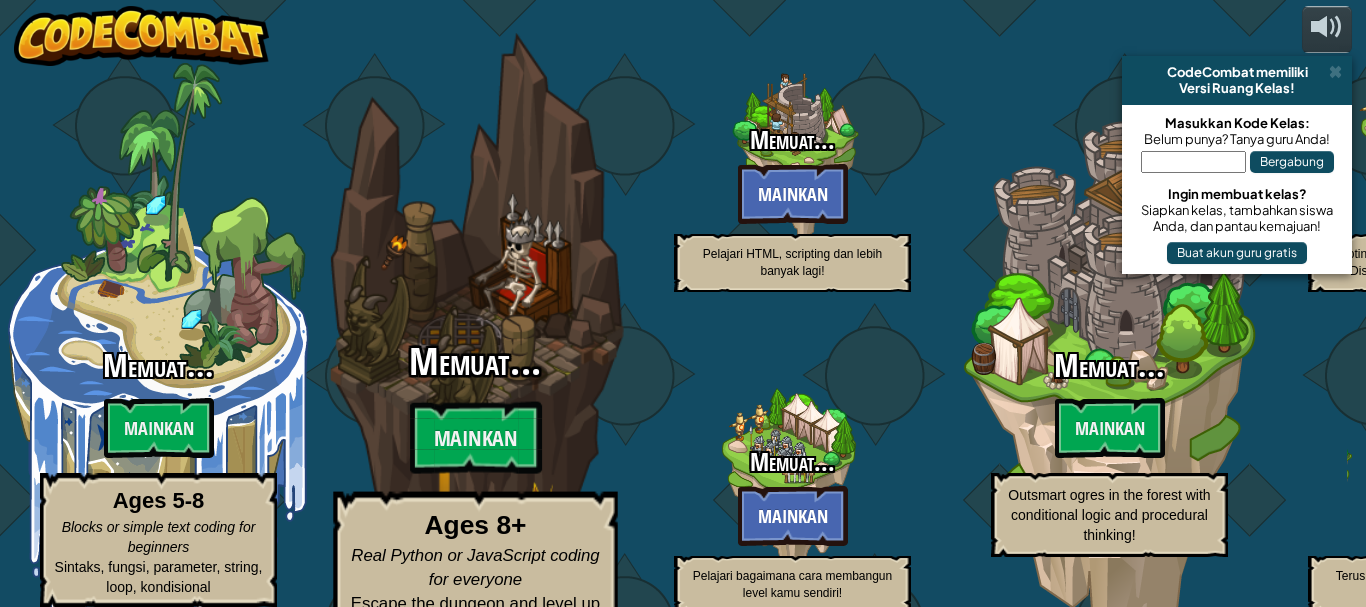 select on "id" 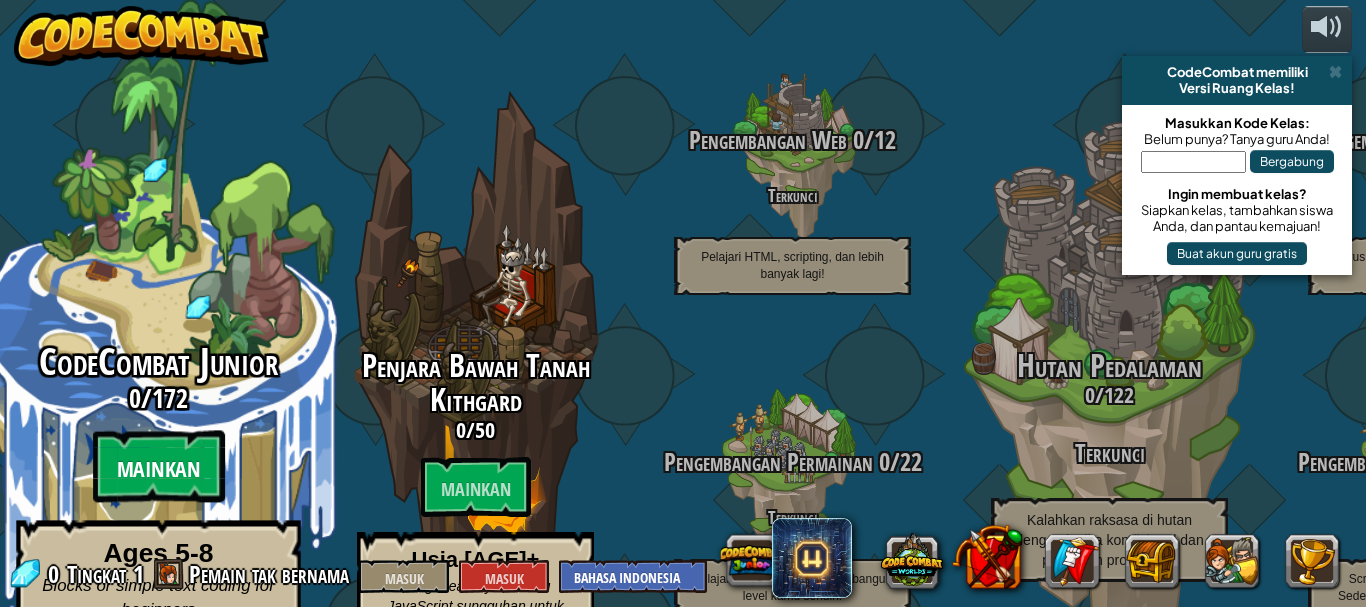 click on "Mainkan" at bounding box center [158, 470] 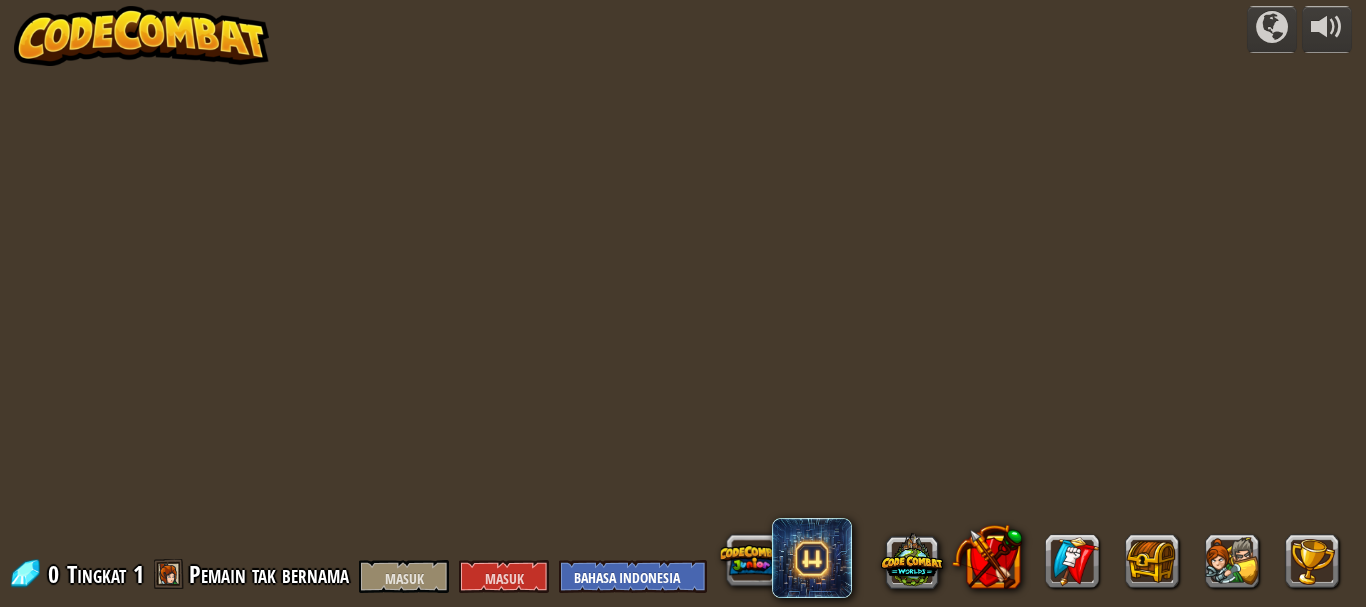 select on "id" 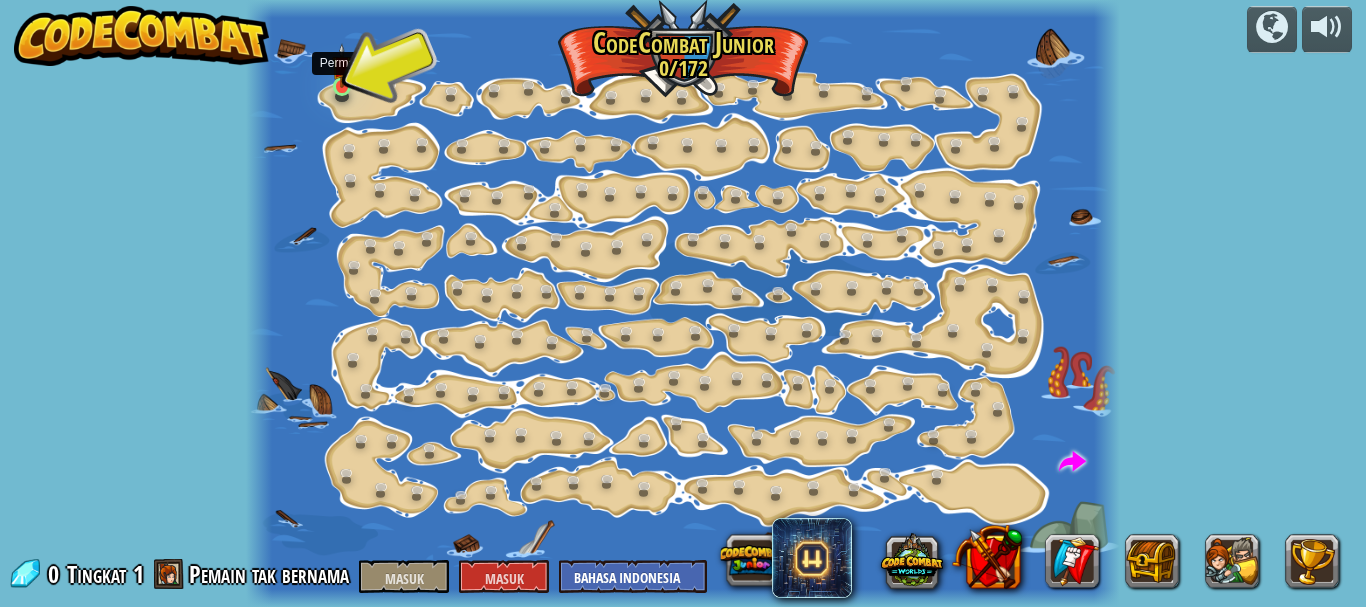 click at bounding box center (342, 65) 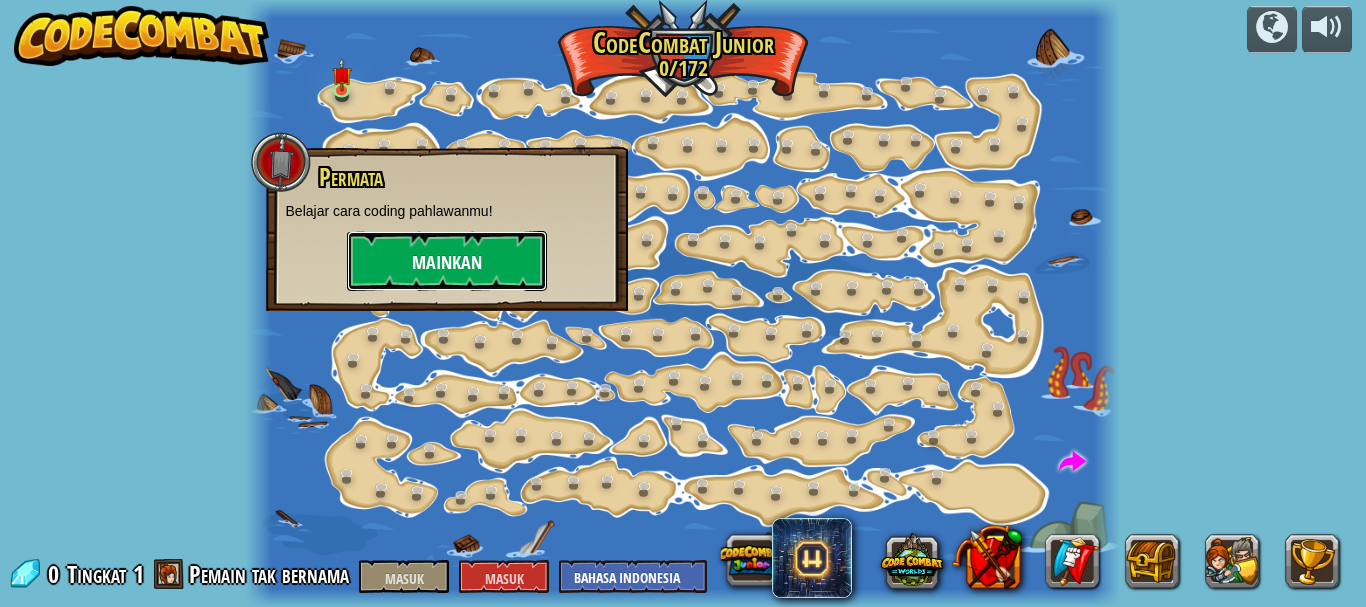 click on "Mainkan" at bounding box center (447, 261) 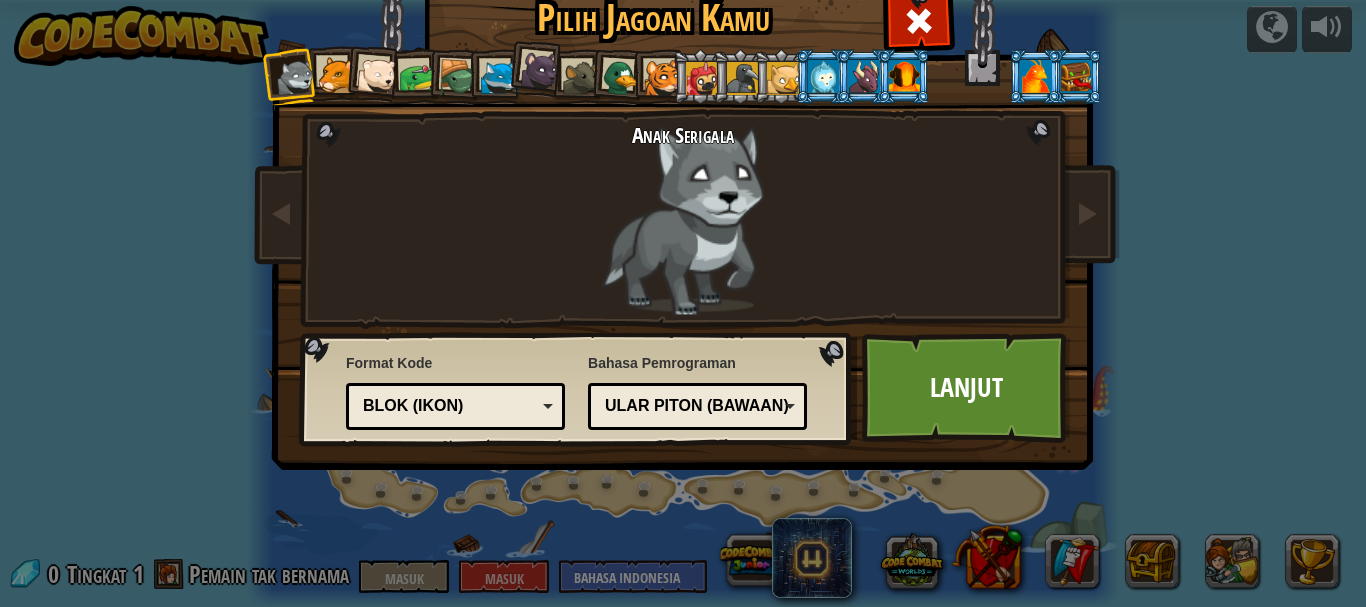 click on "Blok (ikon)" at bounding box center [449, 406] 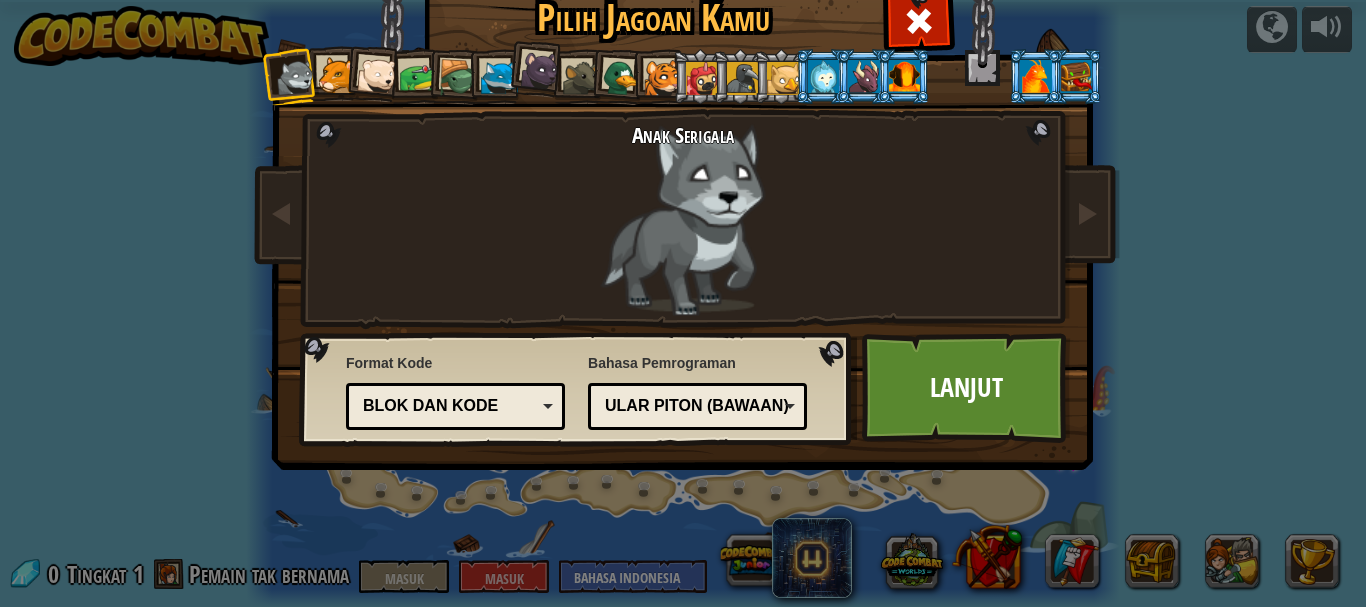 click on "Blok dan kode" at bounding box center (449, 406) 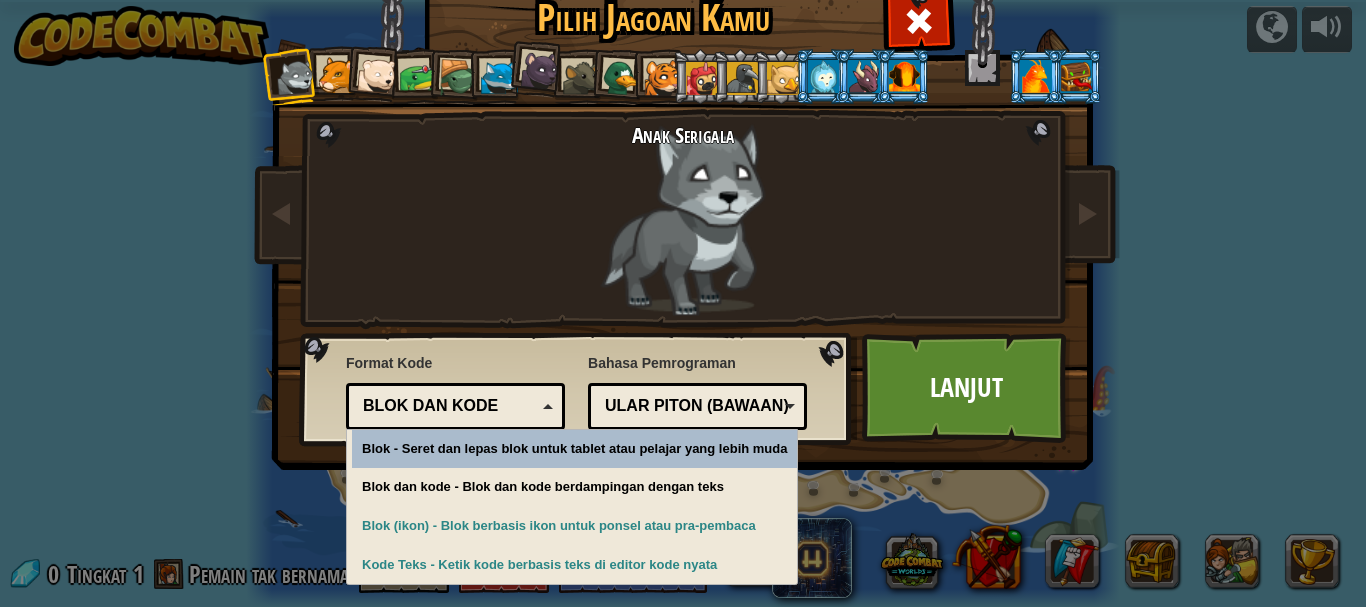click on "Ular Piton (Bawaan)" at bounding box center [697, 406] 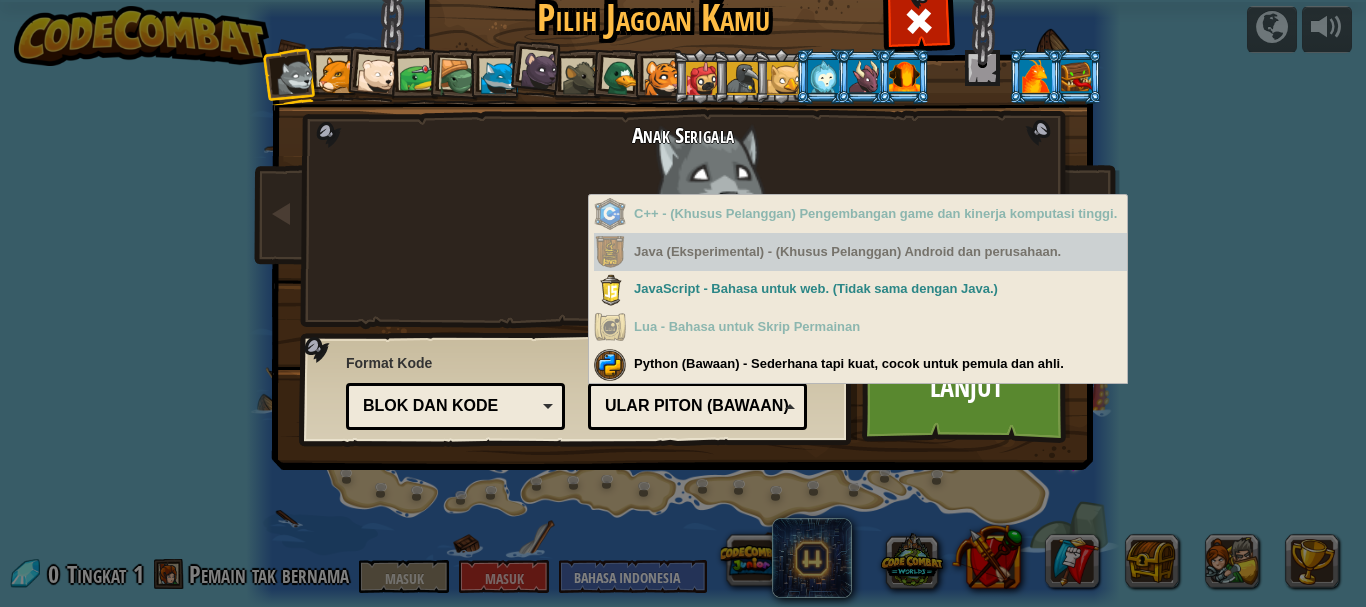 click on "Java (Eksperimental) - (Khusus Pelanggan) Android dan perusahaan." at bounding box center (847, 251) 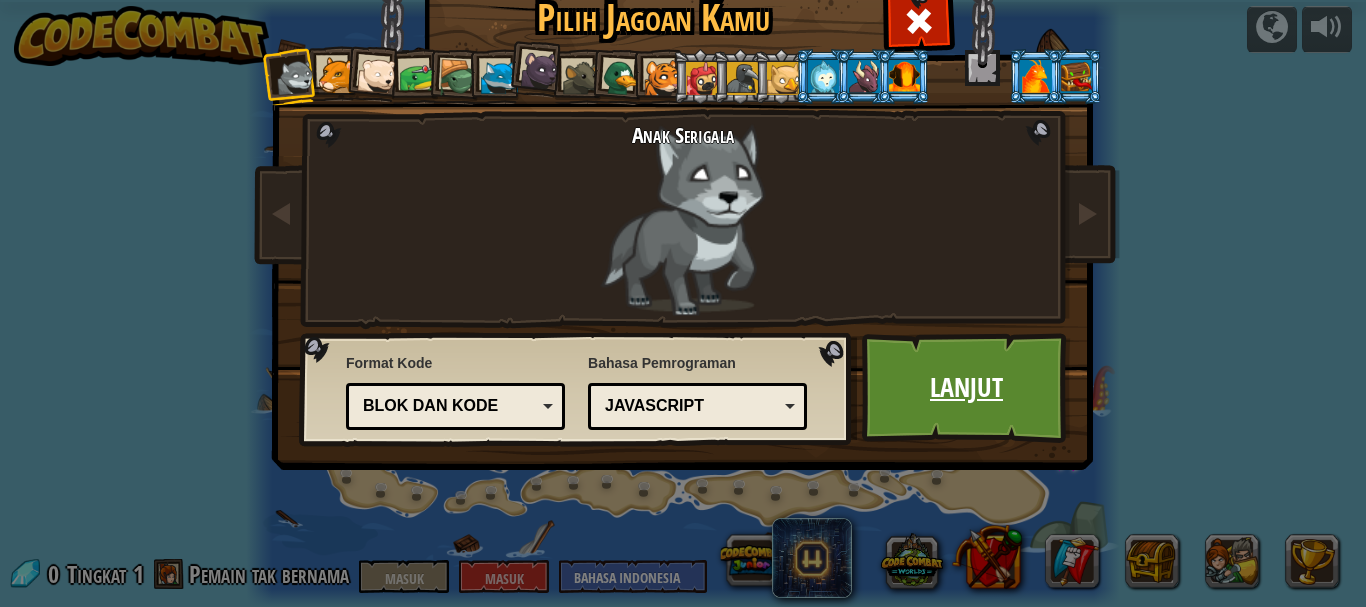 click on "Lanjut" at bounding box center [966, 387] 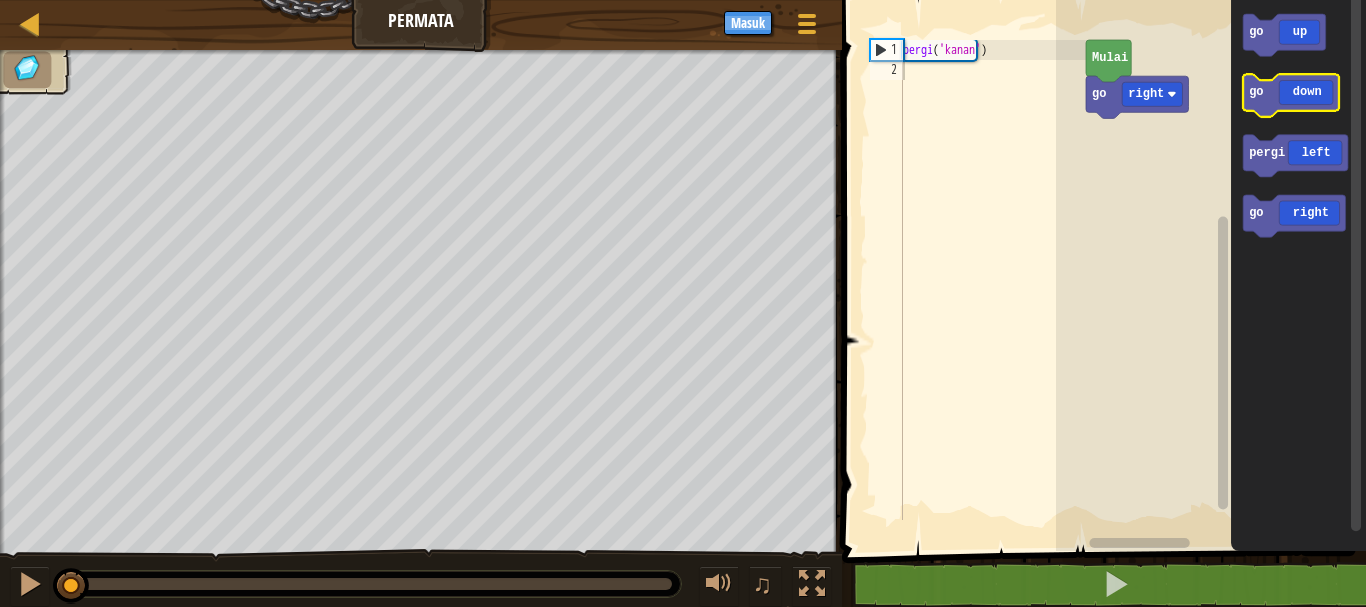 click 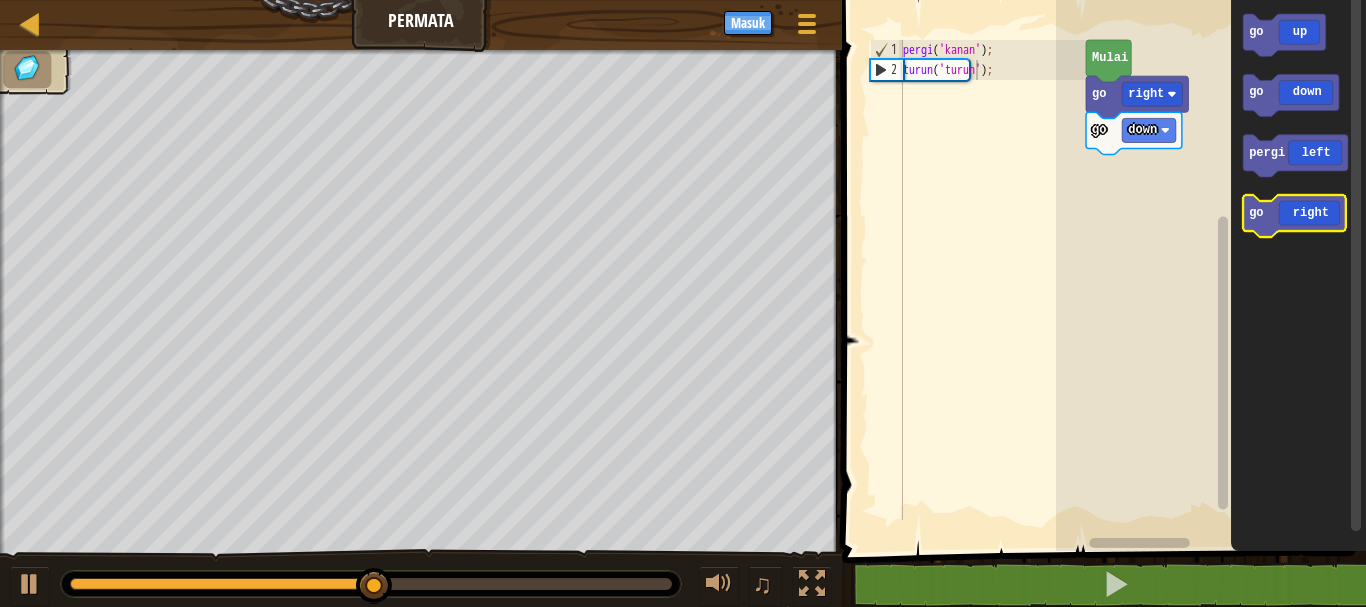 click 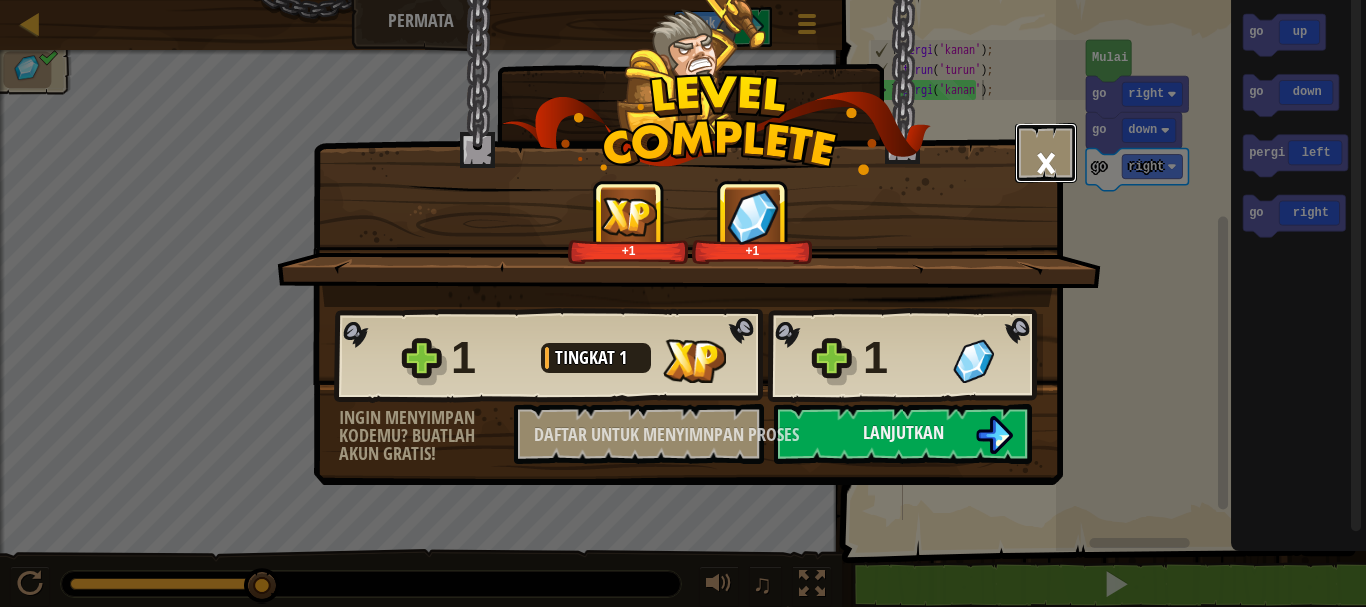 click on "×" at bounding box center (1046, 153) 